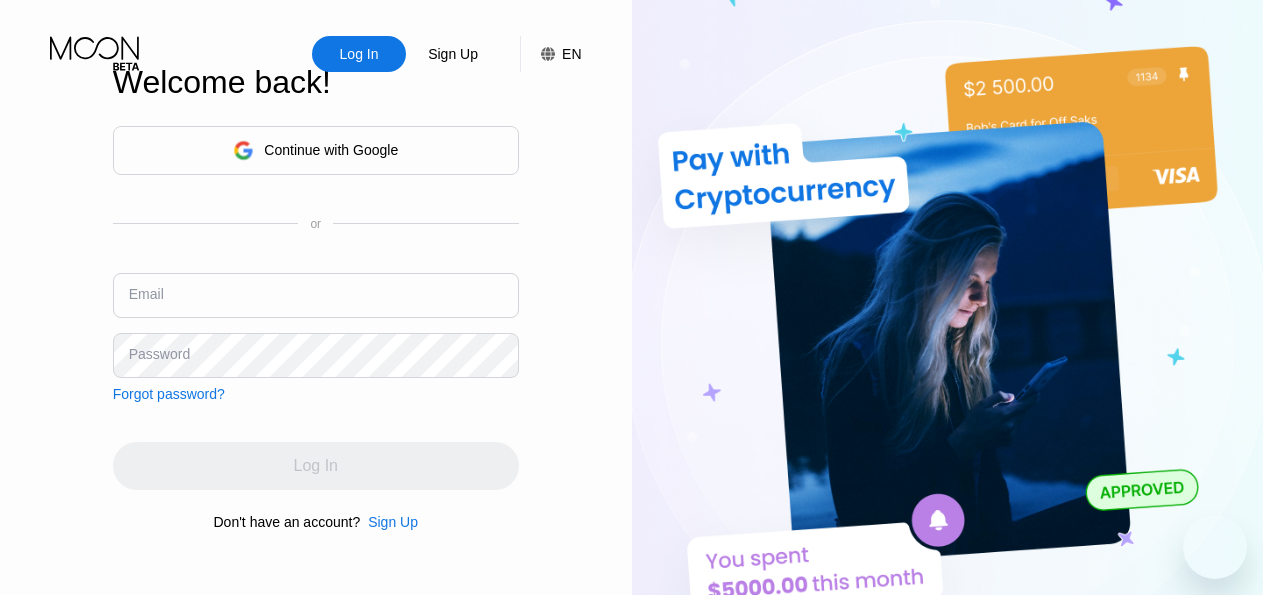 scroll, scrollTop: 0, scrollLeft: 0, axis: both 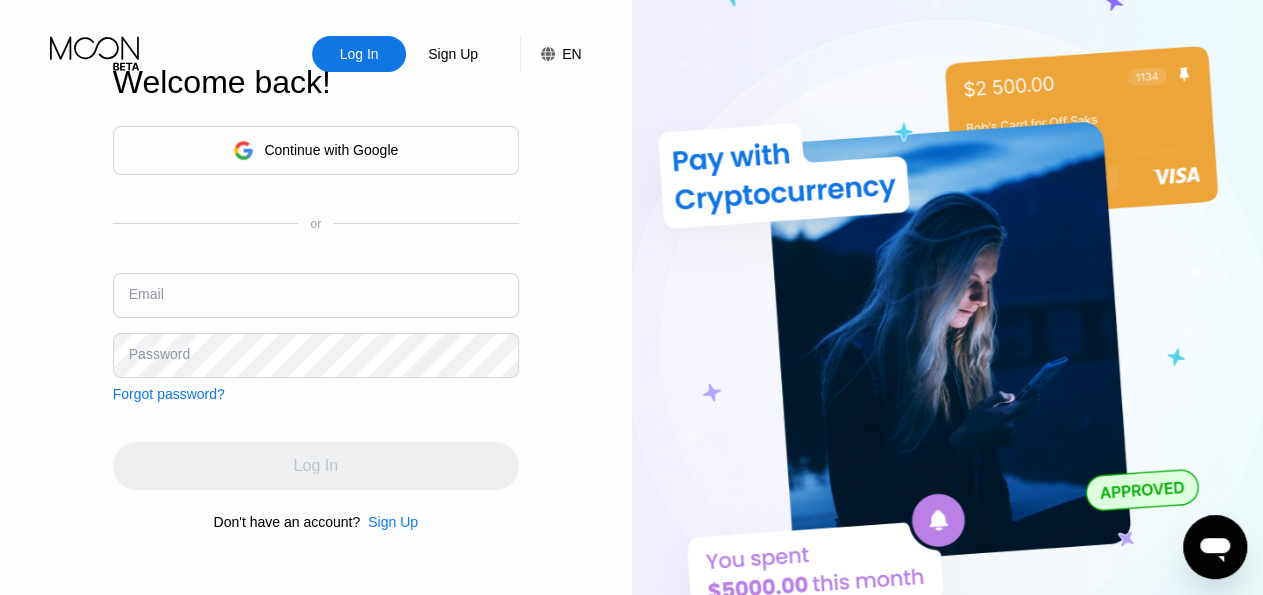click at bounding box center (316, 295) 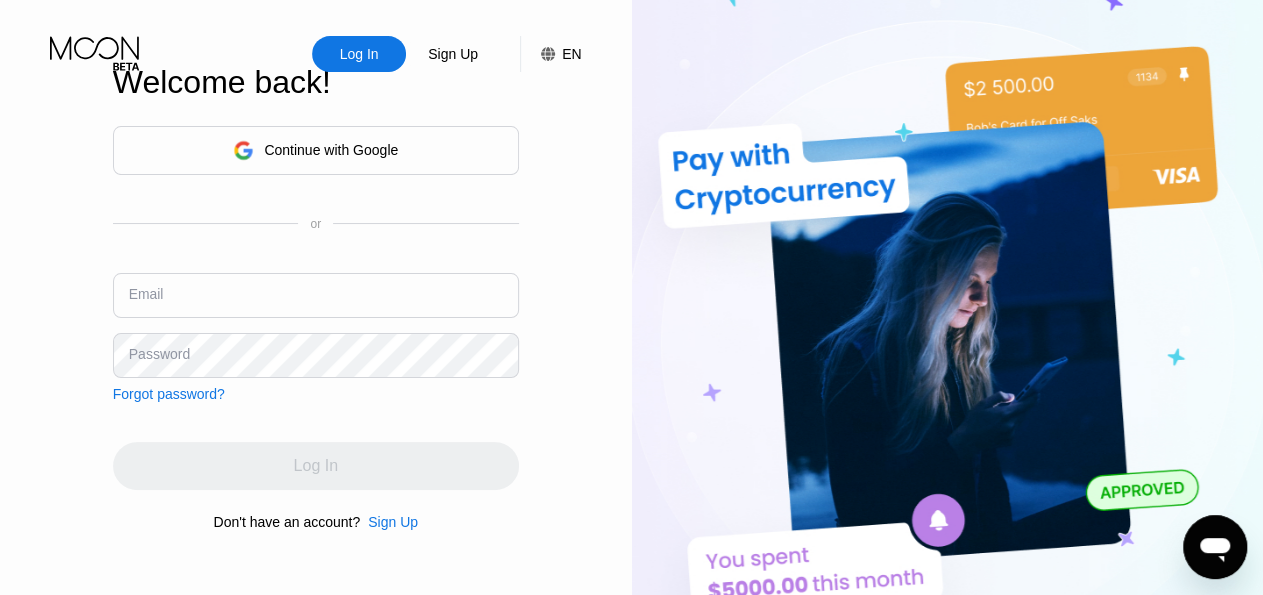 paste on "[EMAIL]" 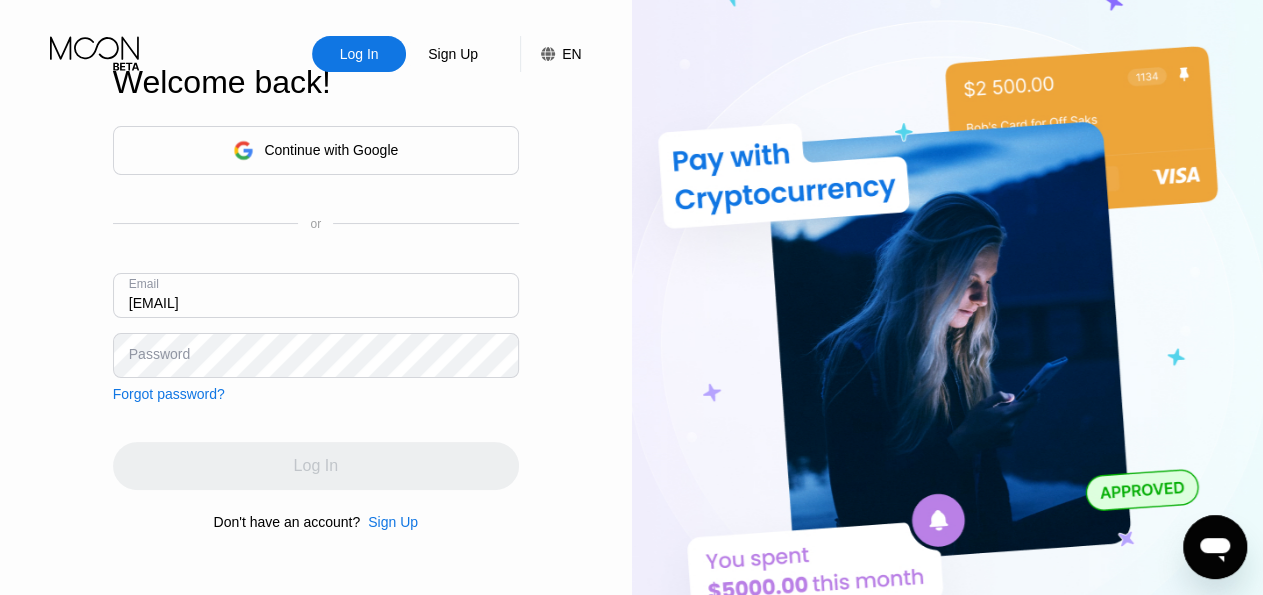 type on "[EMAIL]" 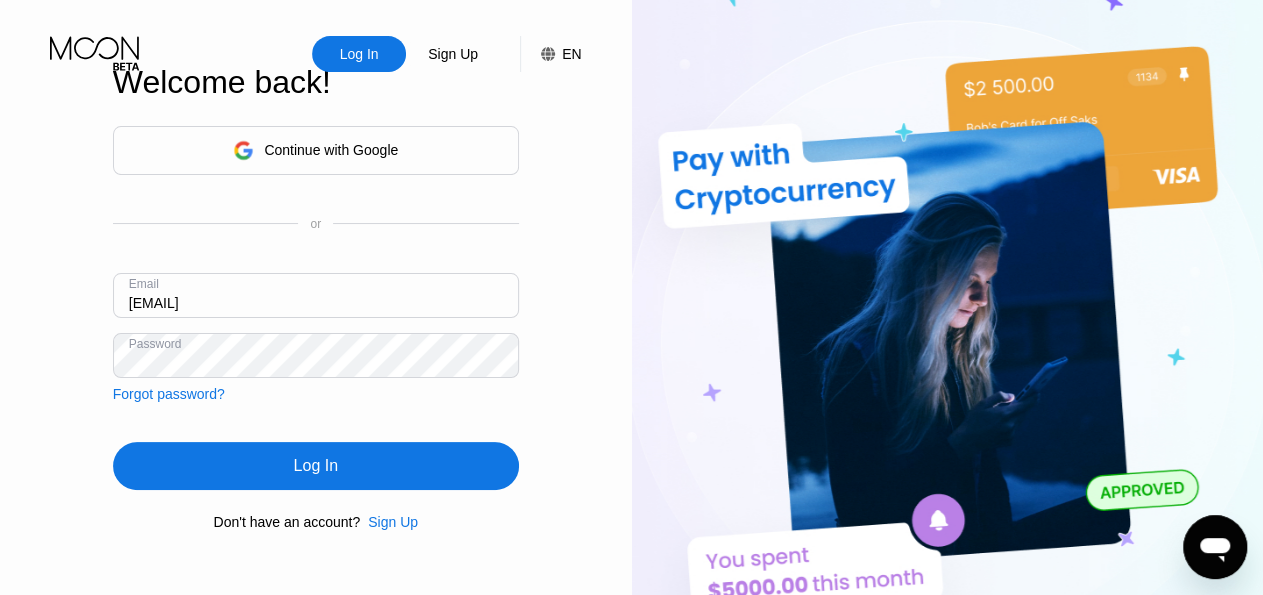 click on "Log In" at bounding box center [316, 466] 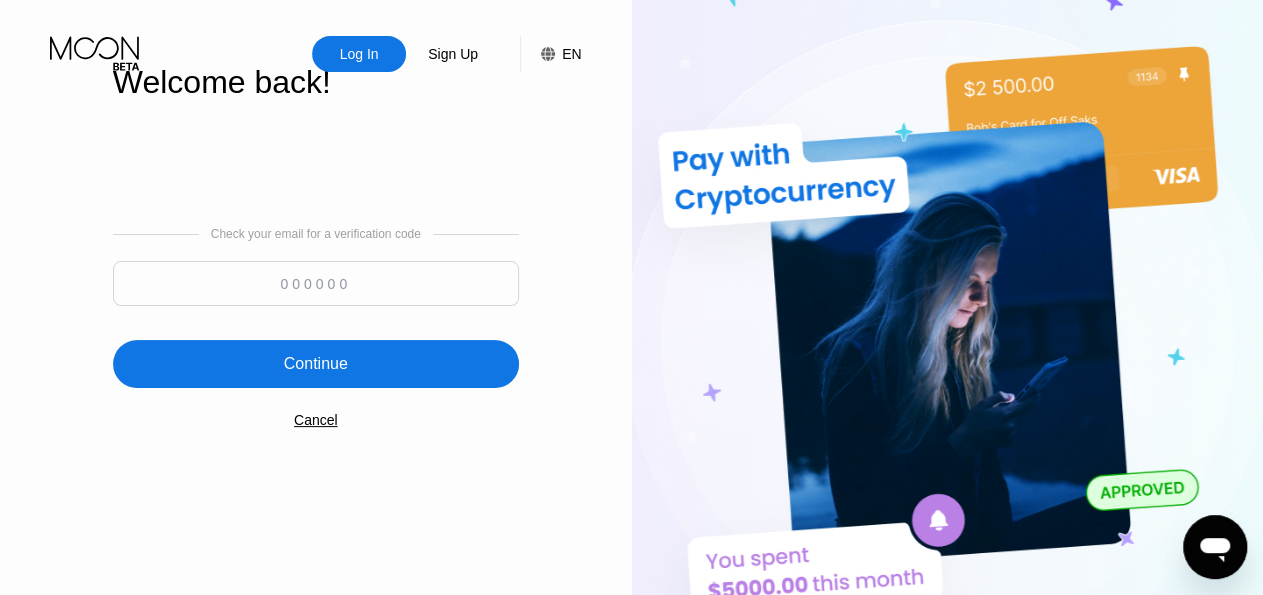 click at bounding box center (316, 283) 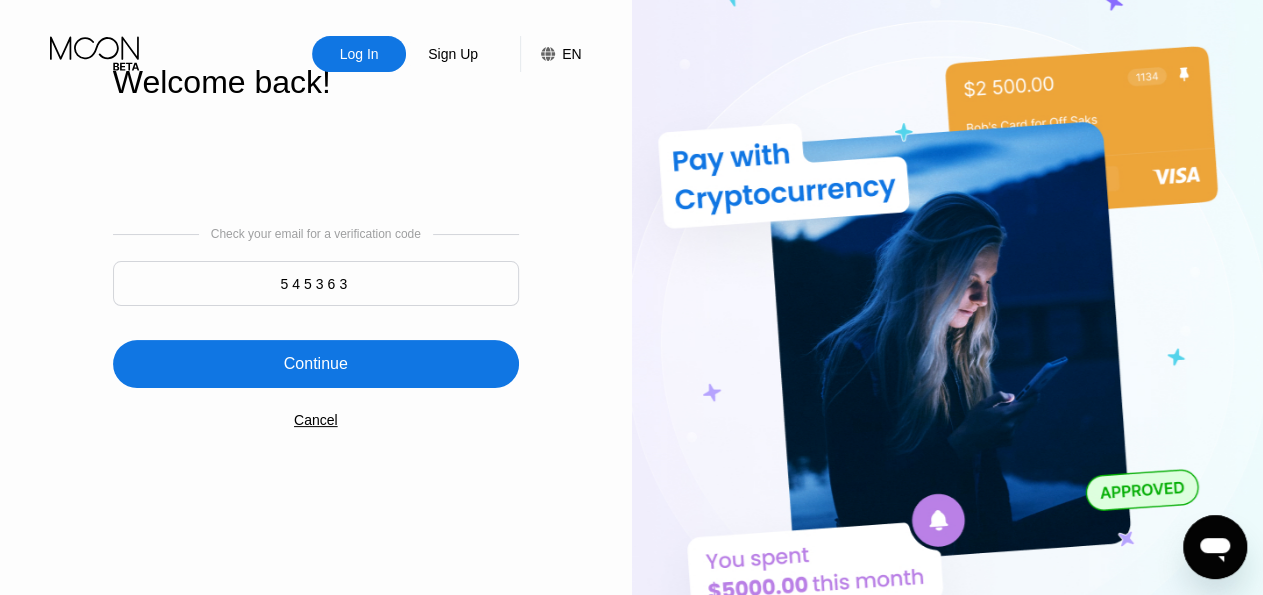 type on "545363" 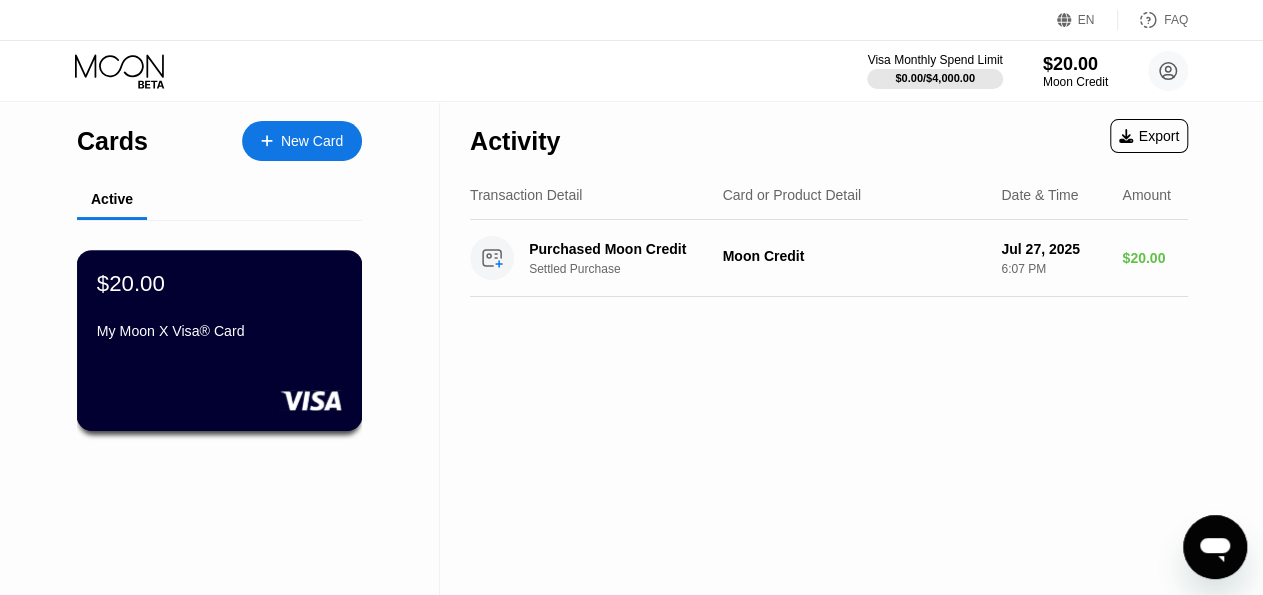 click on "My Moon X Visa® Card" at bounding box center [219, 331] 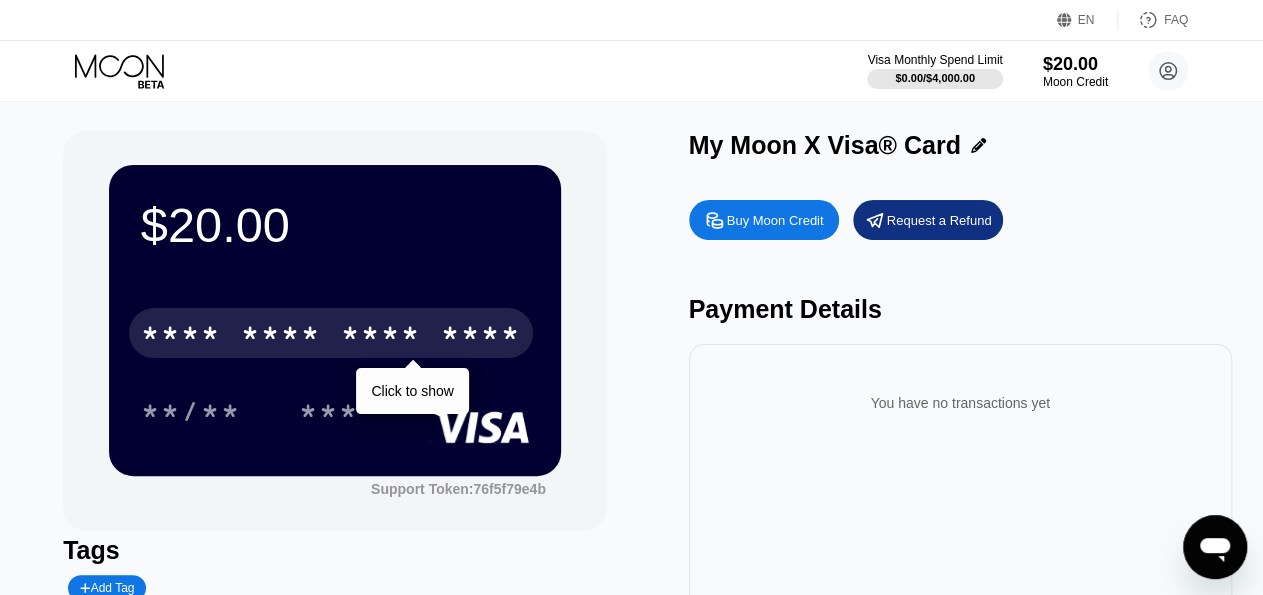 click on "* * * *" at bounding box center [381, 336] 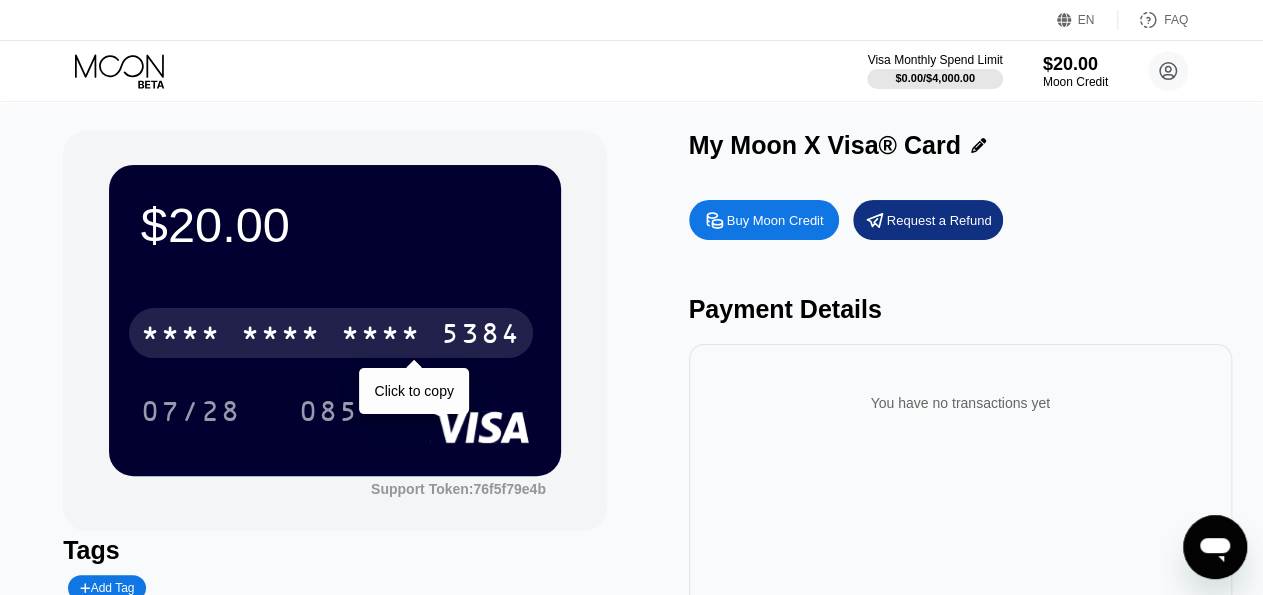 click on "* * * *" at bounding box center (381, 336) 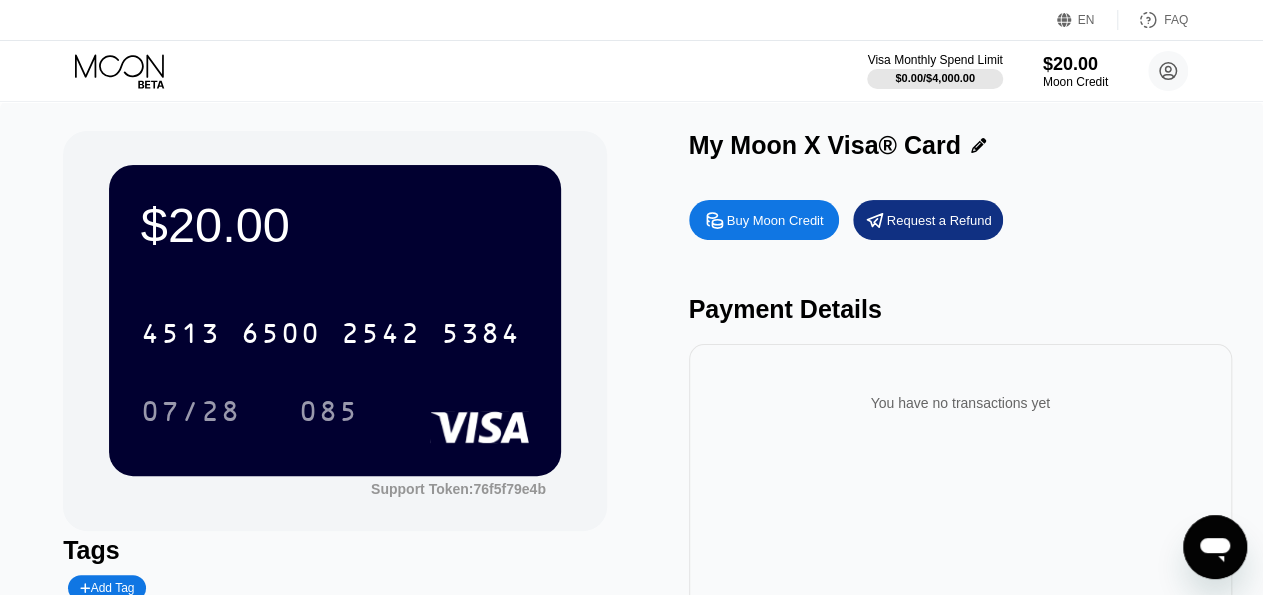 click on "4513 6500 2542 5384" at bounding box center (335, 327) 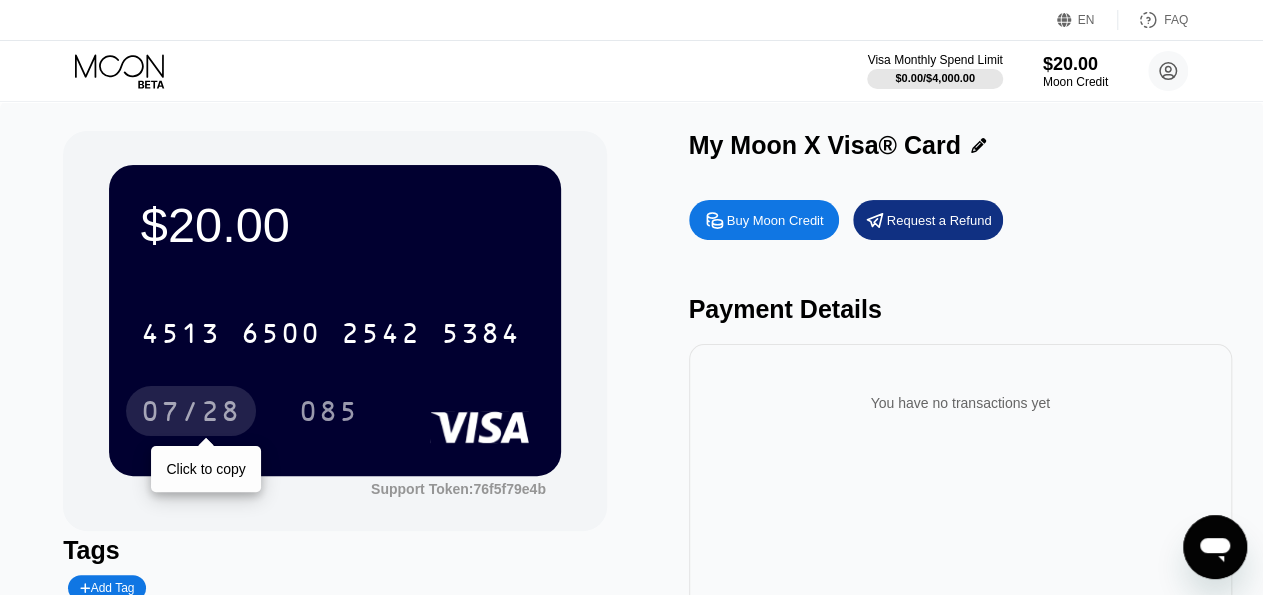 click on "07/28" at bounding box center [191, 414] 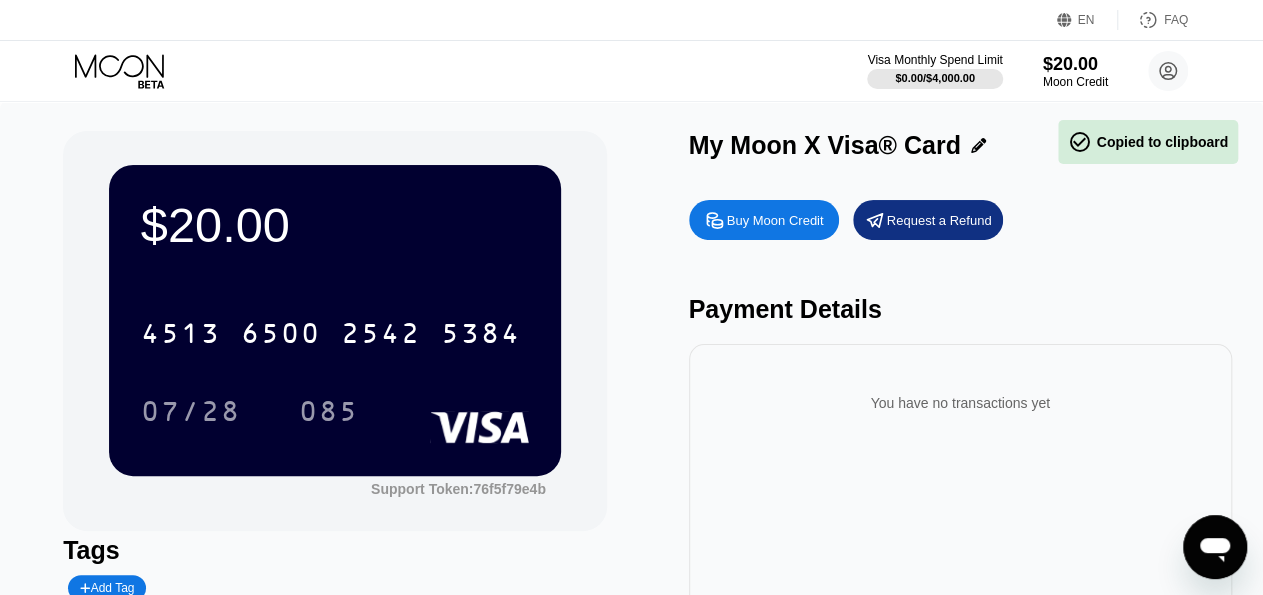click on "07/28" at bounding box center (191, 411) 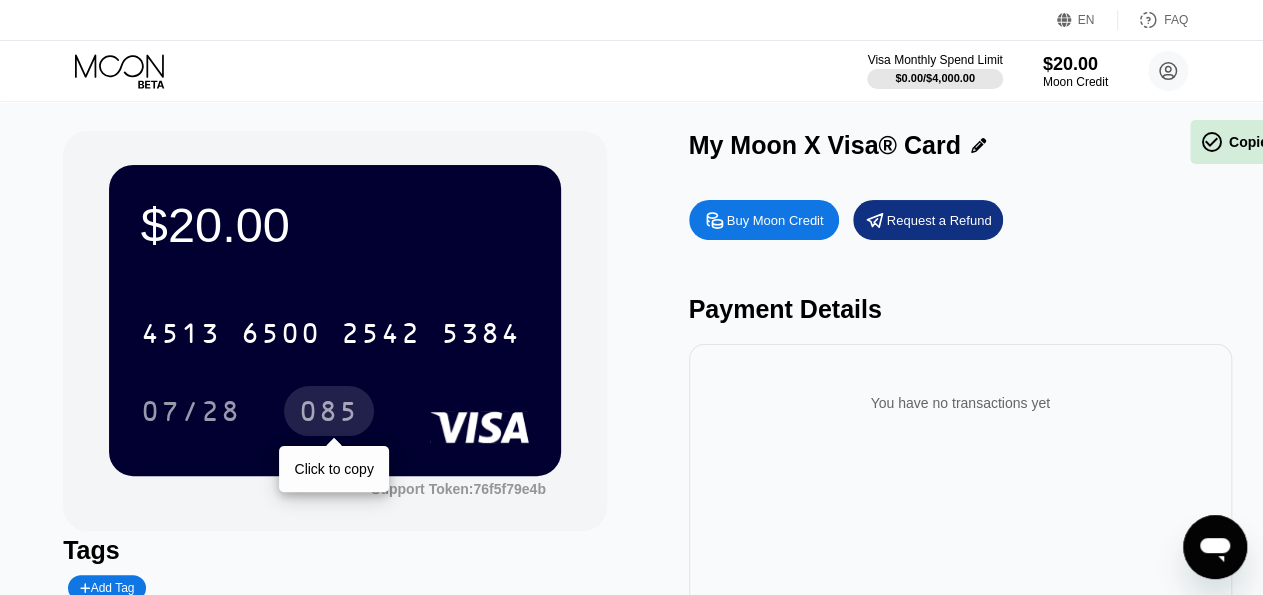 click on "085" at bounding box center [329, 414] 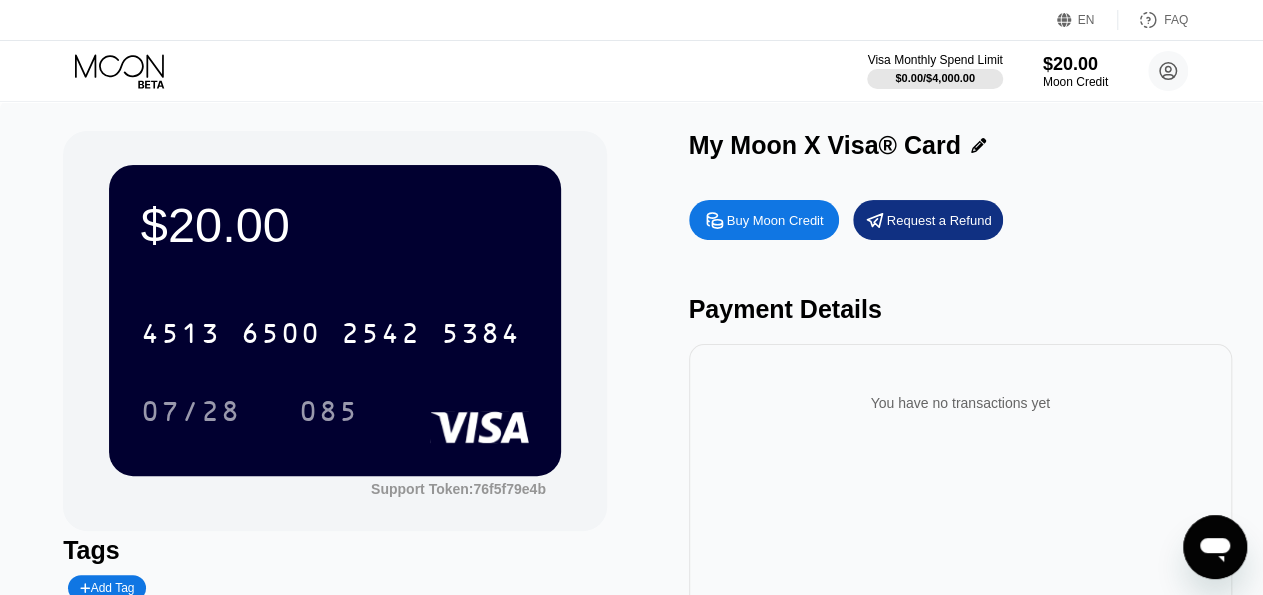click on "Buy Moon Credit" at bounding box center (775, 220) 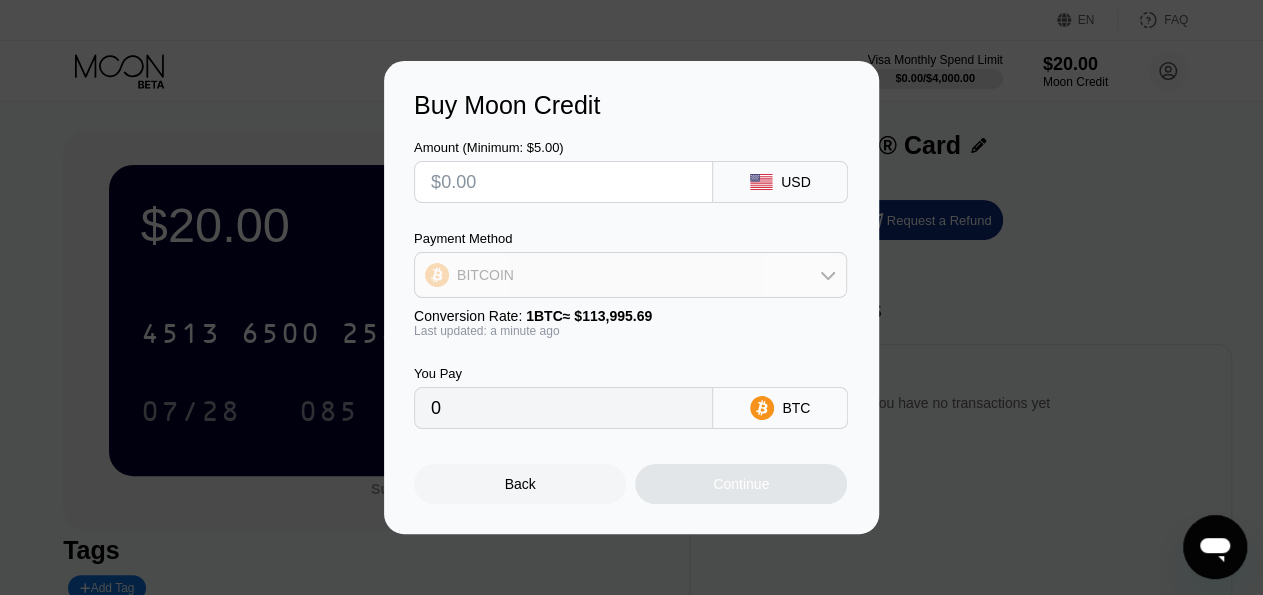 click on "BITCOIN" at bounding box center [630, 275] 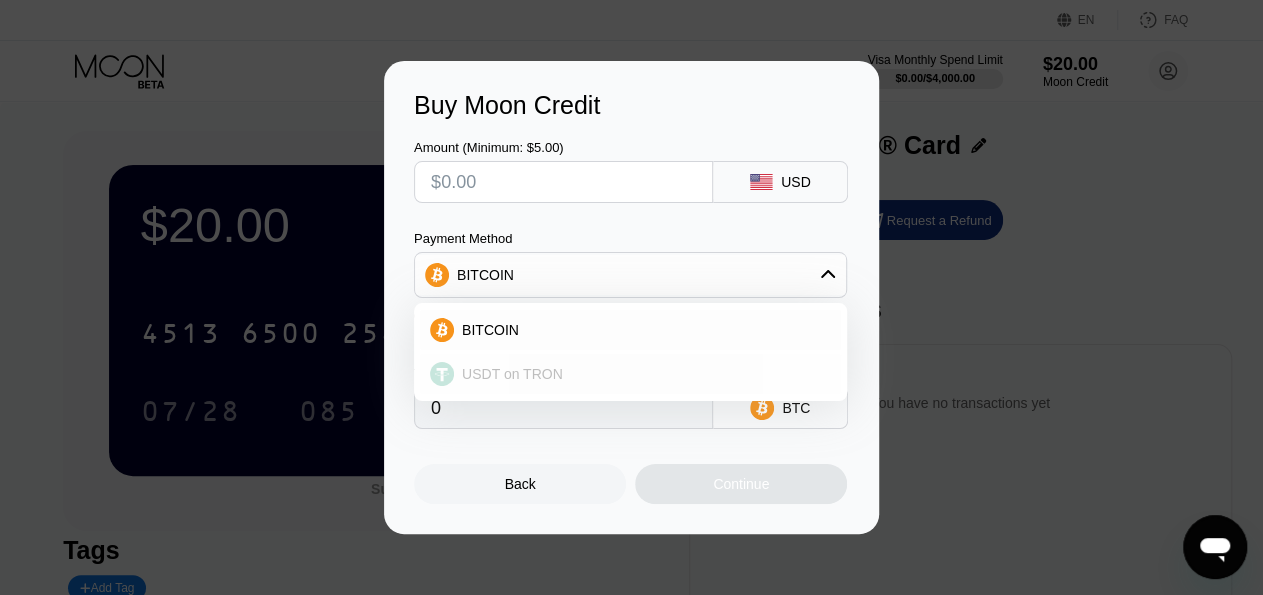click on "USDT on TRON" at bounding box center (512, 374) 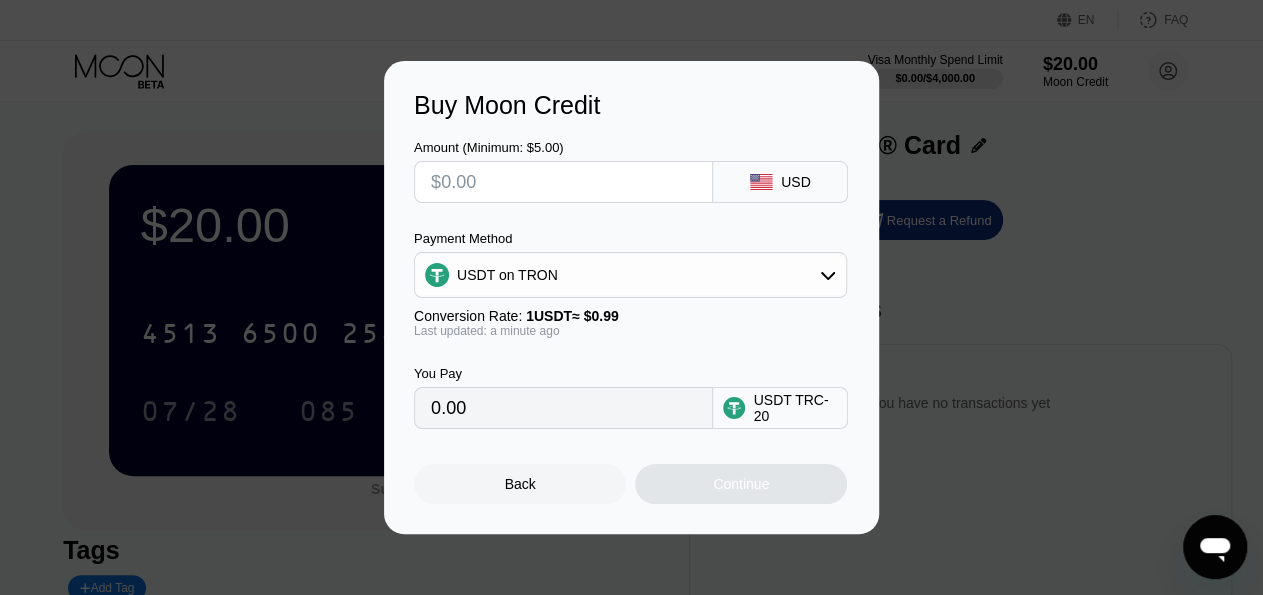 click at bounding box center (563, 182) 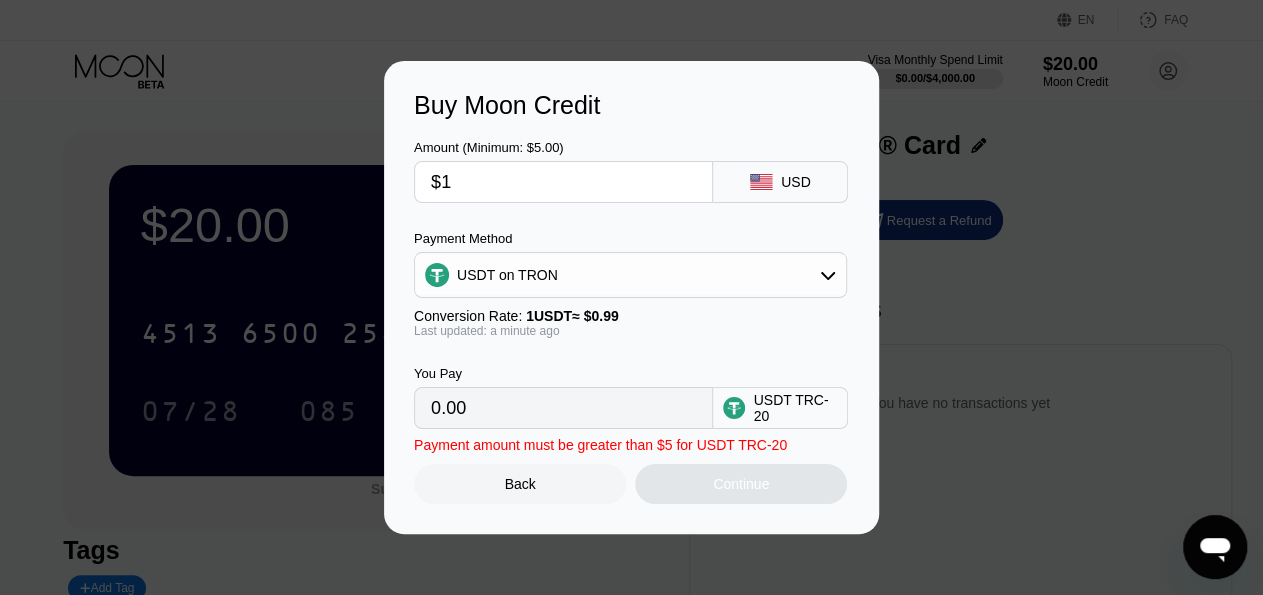type on "1.01" 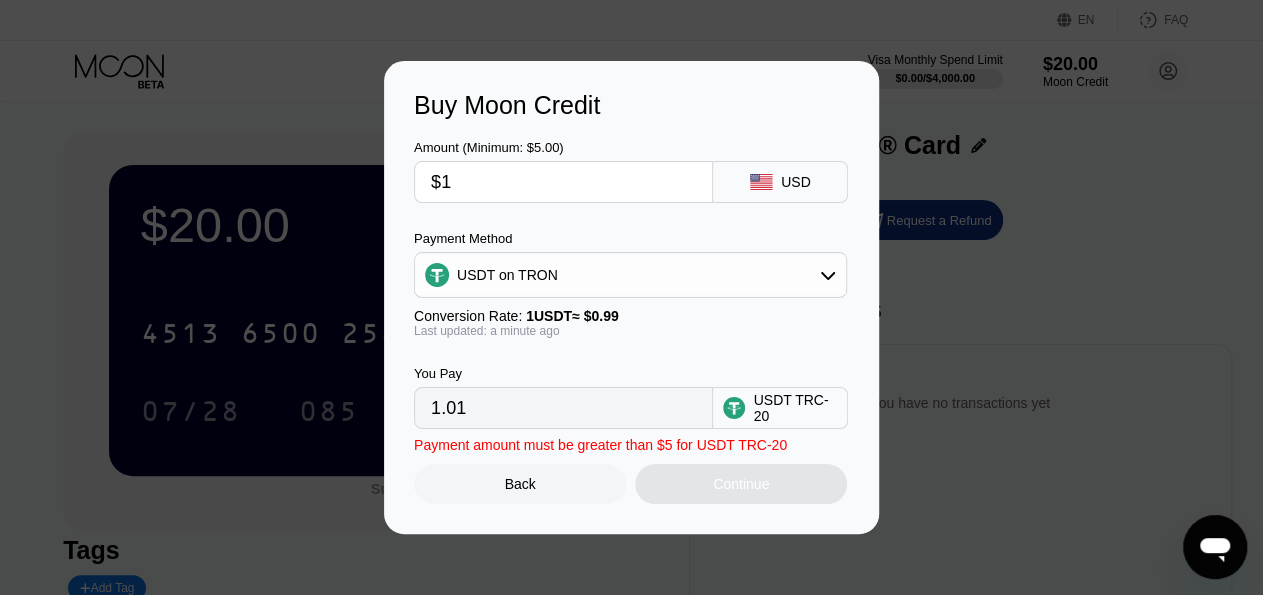 type on "$15" 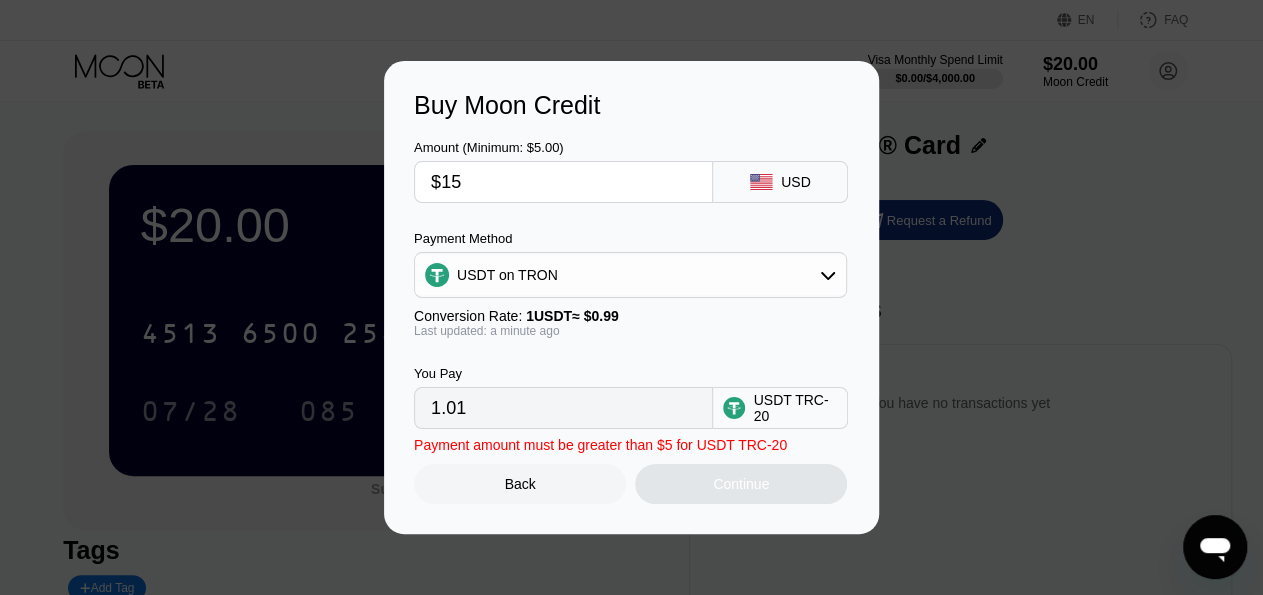 type on "15.15" 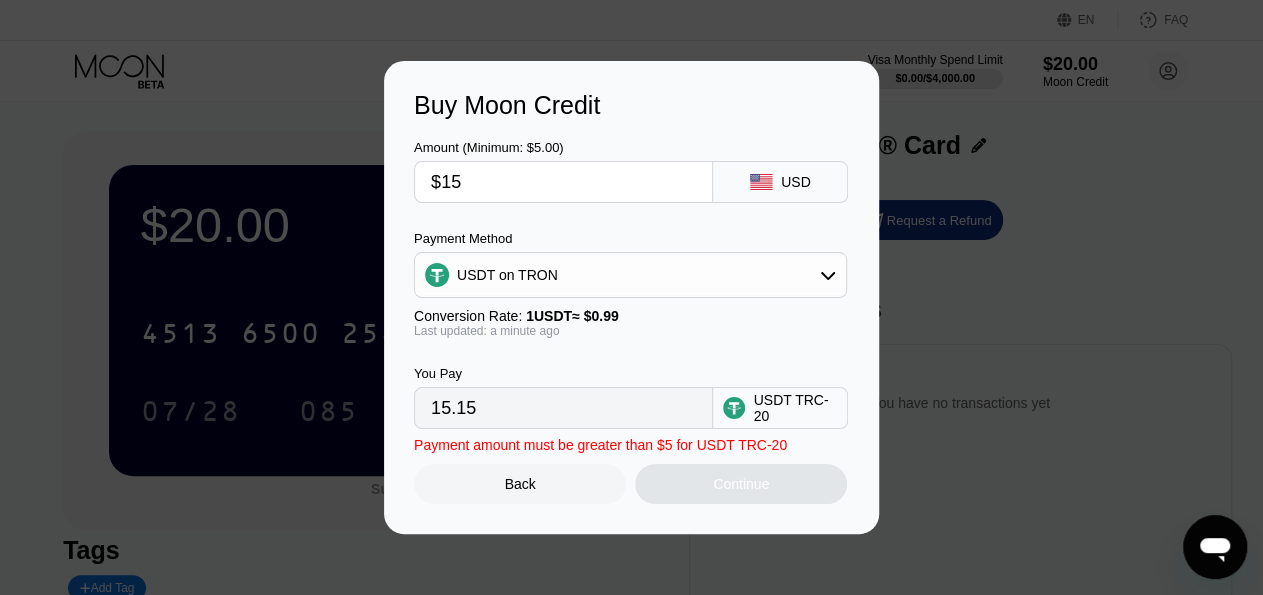 type on "$150" 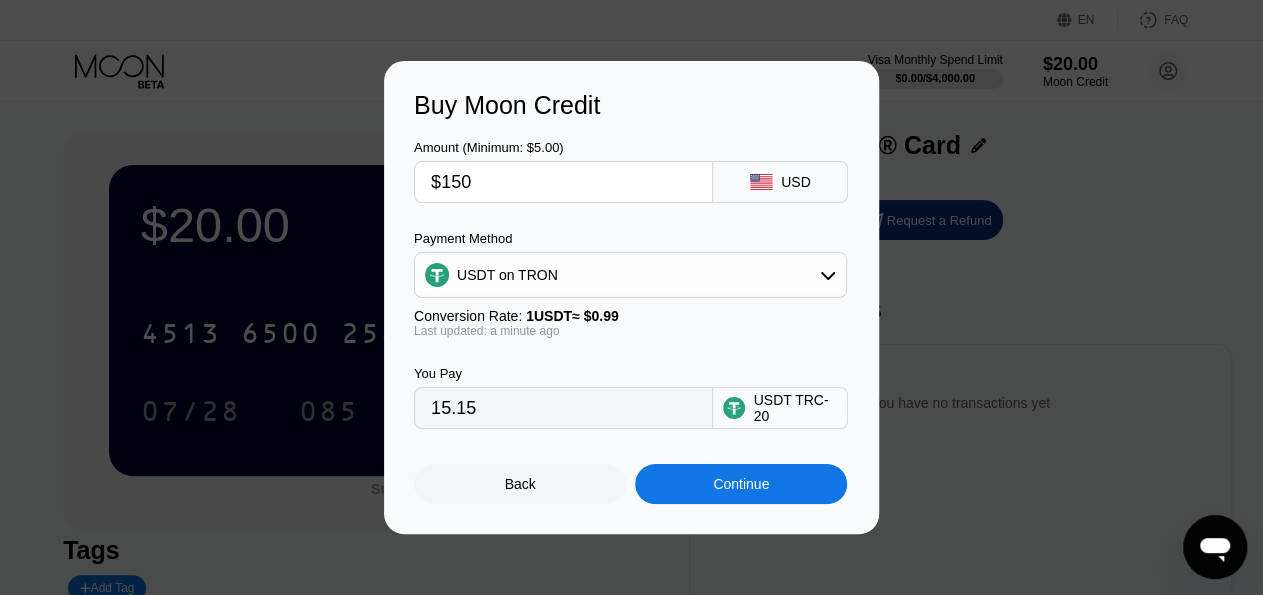 type on "151.52" 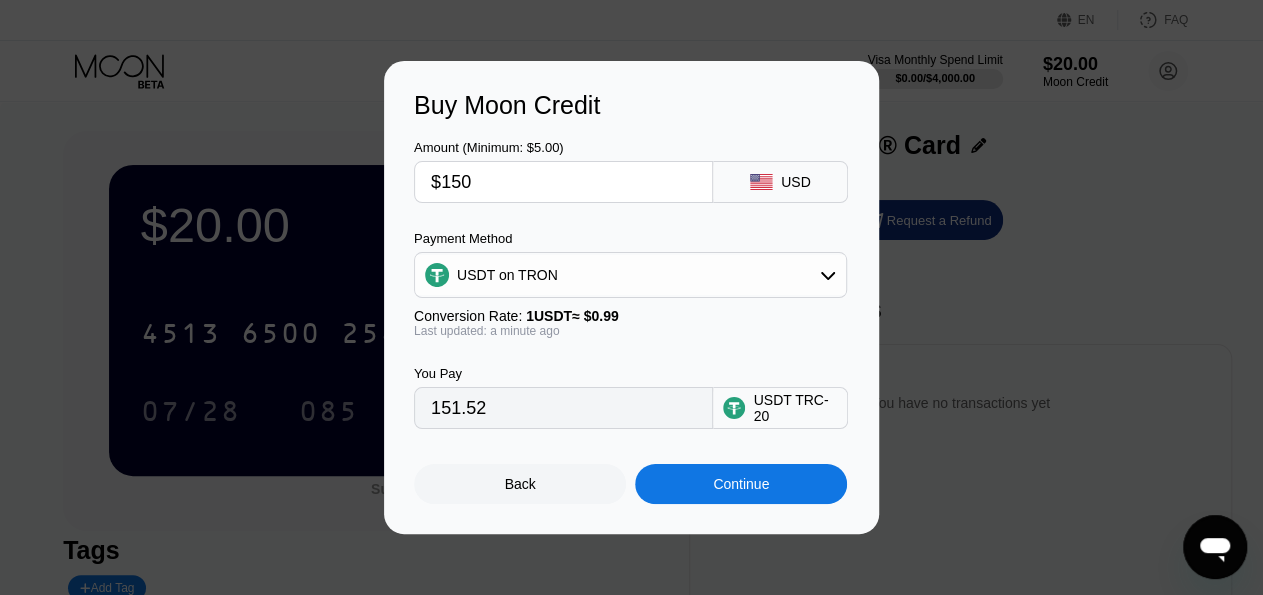 type on "$15" 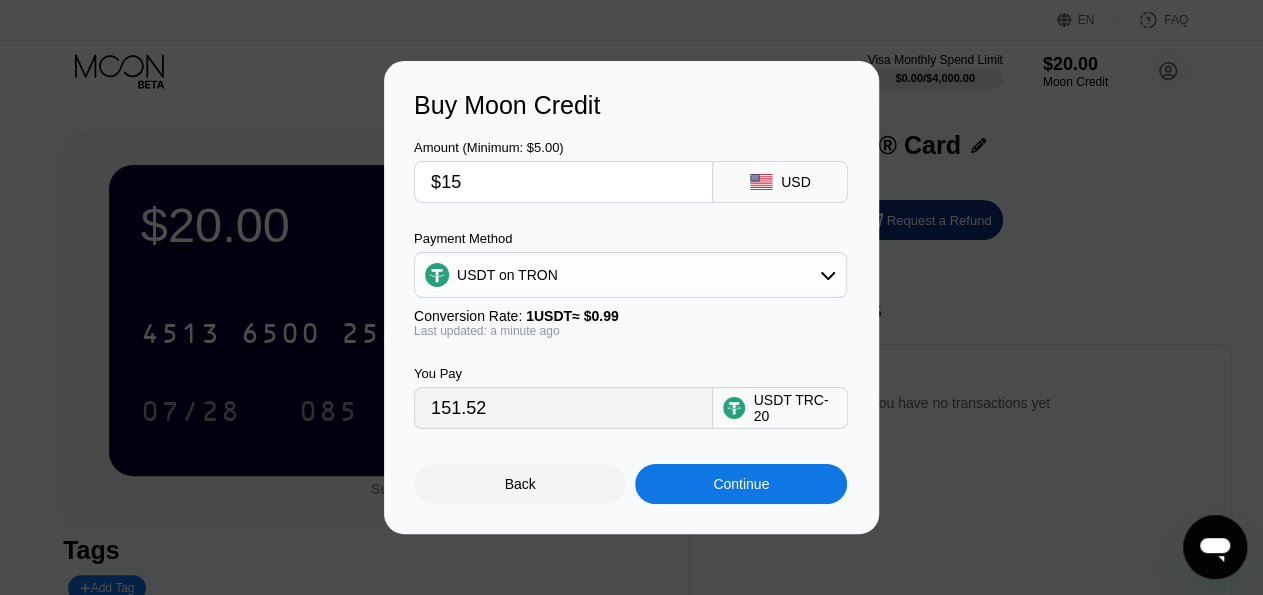 type on "15.15" 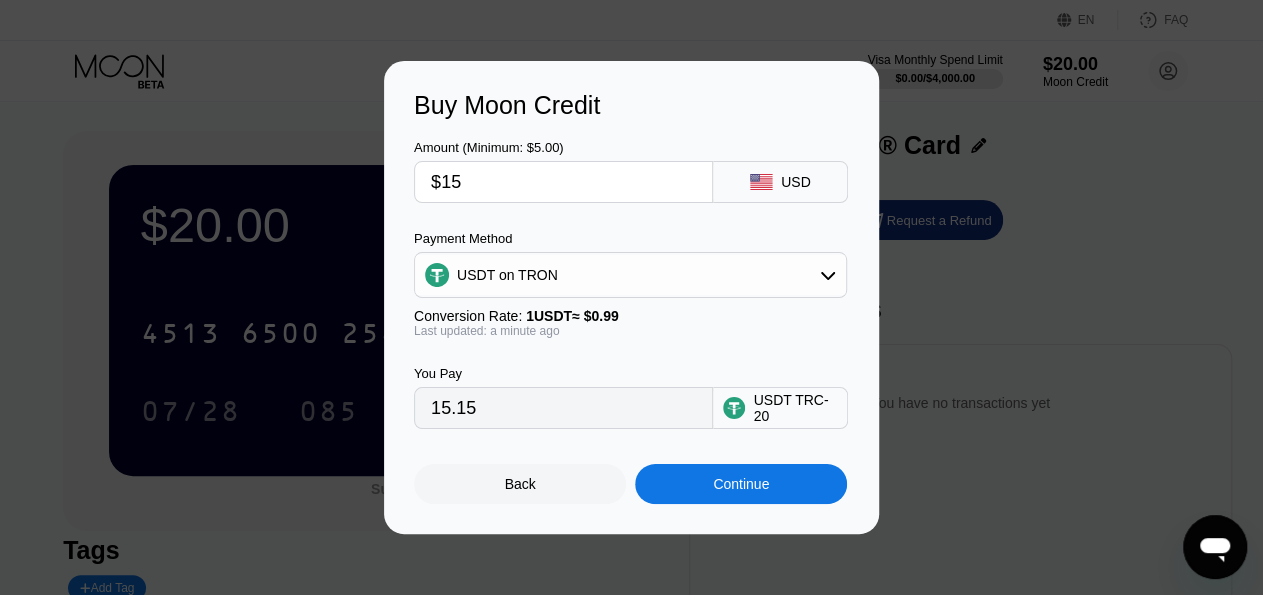 type on "$1" 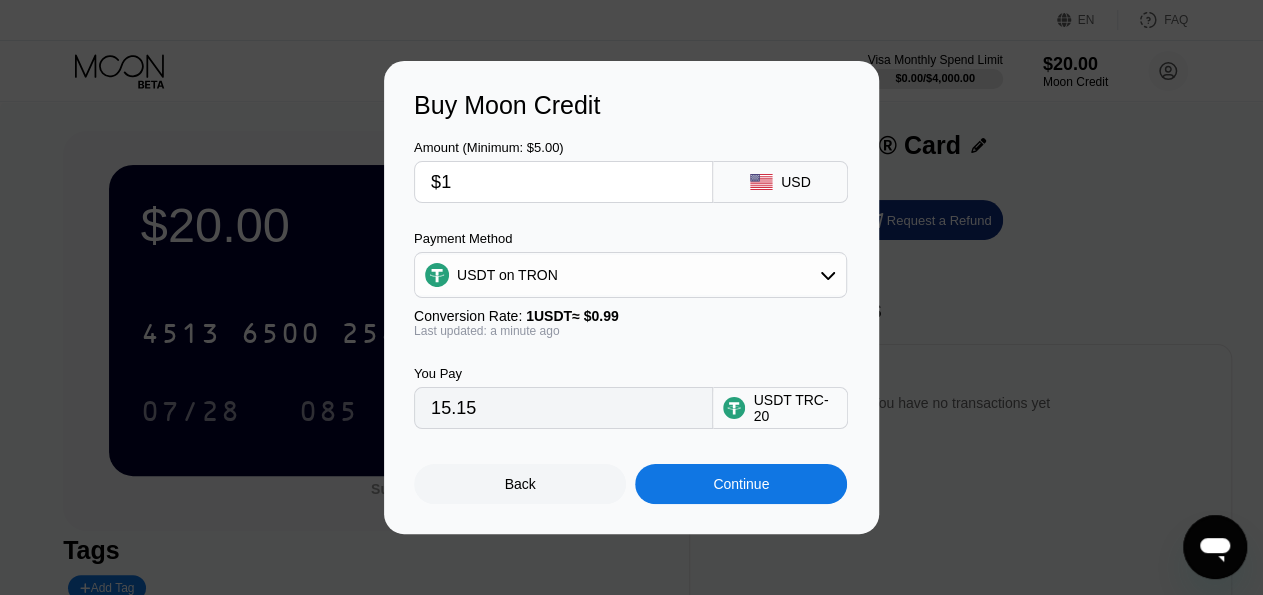 type 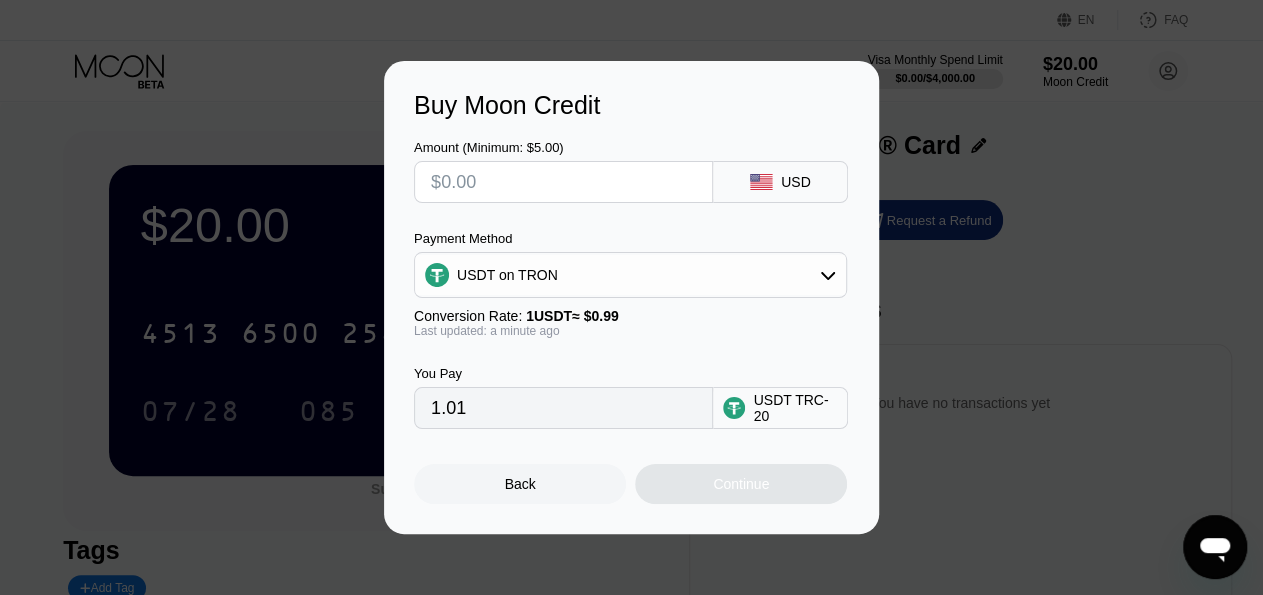 type on "0.00" 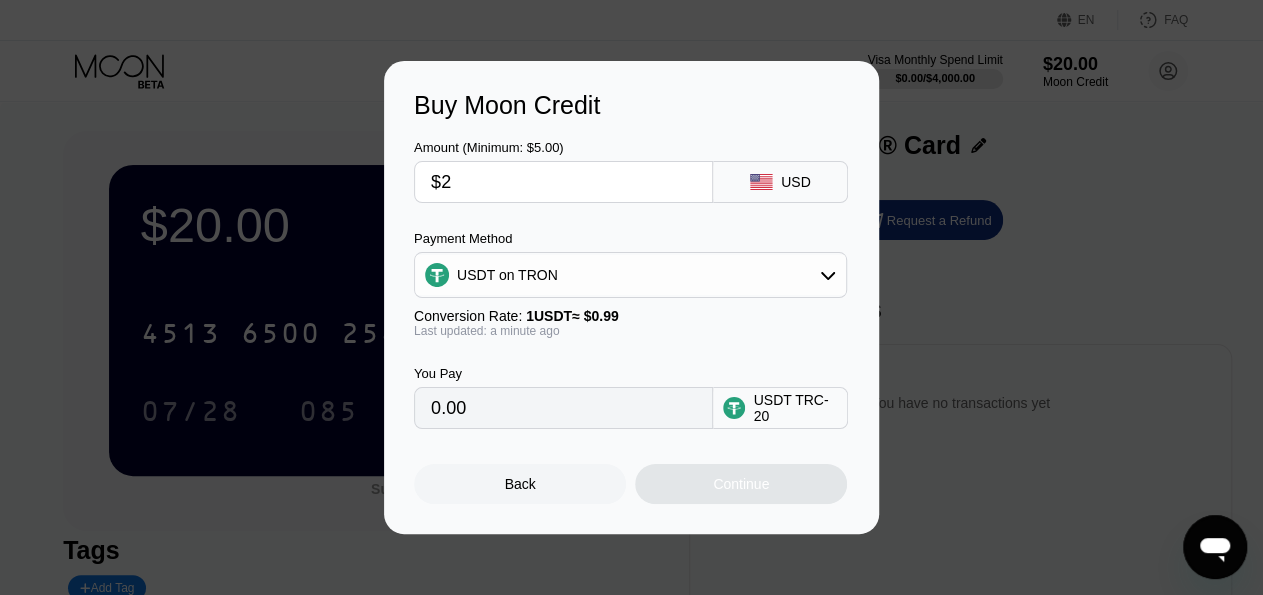 type on "$20" 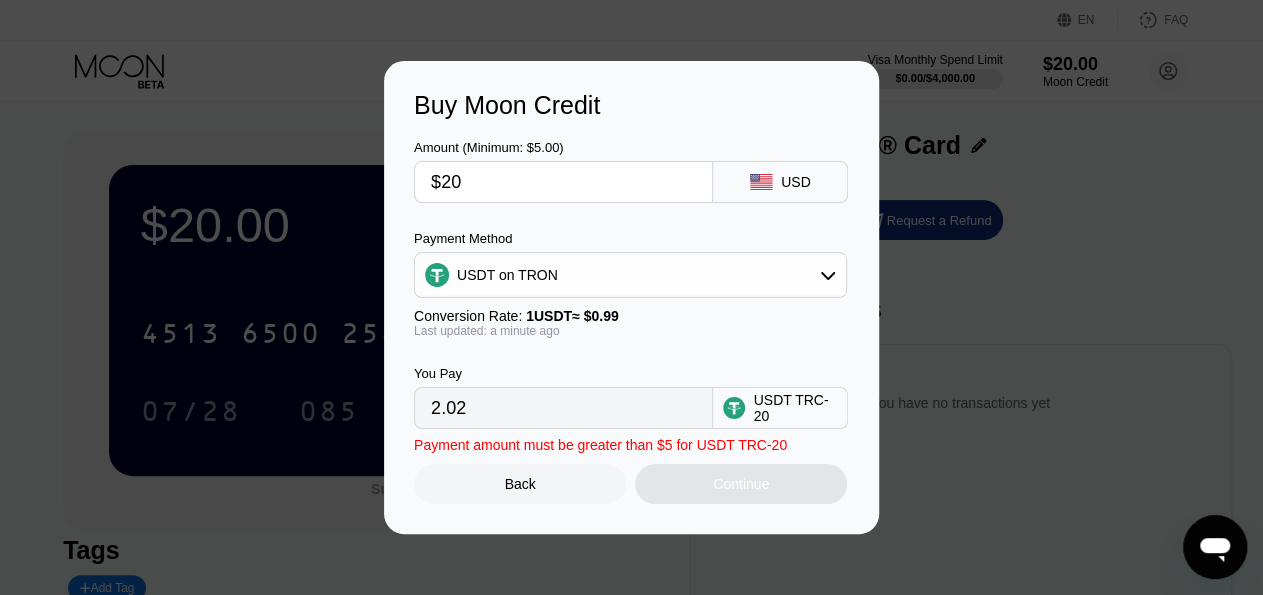 type on "20.20" 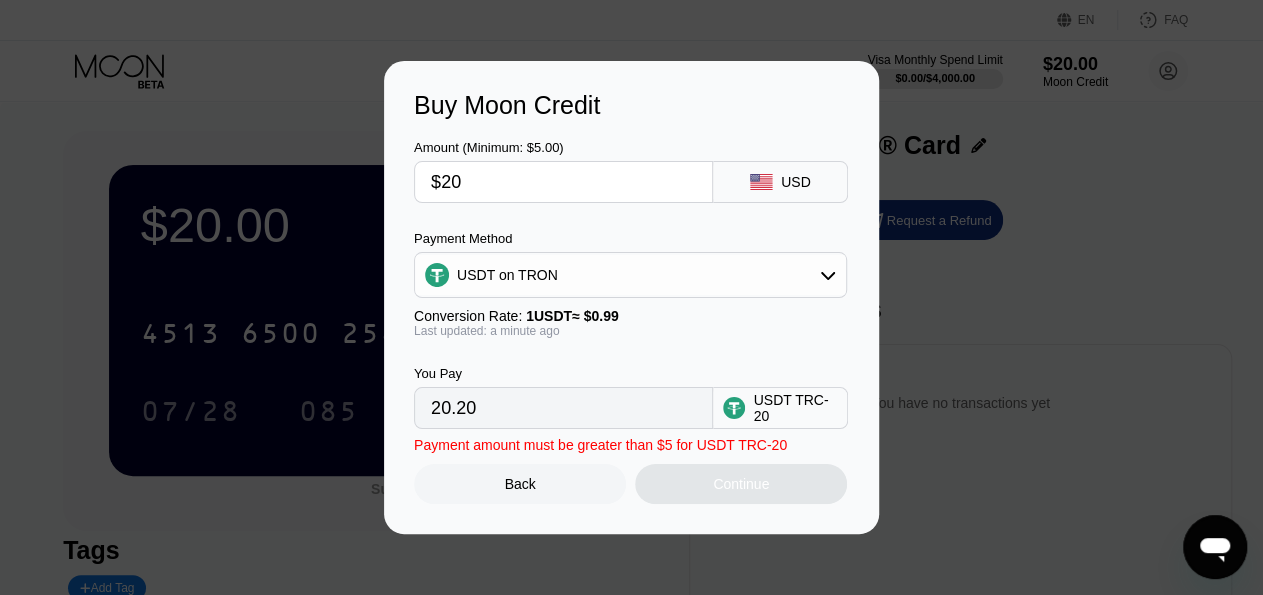 type on "$200" 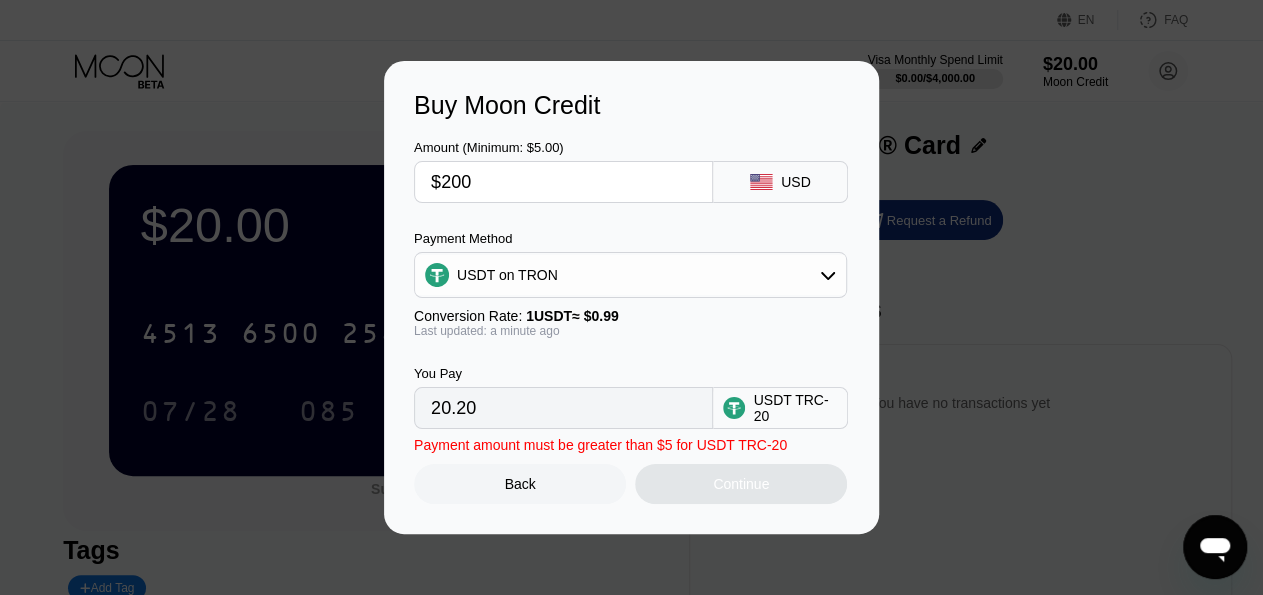 type on "202.02" 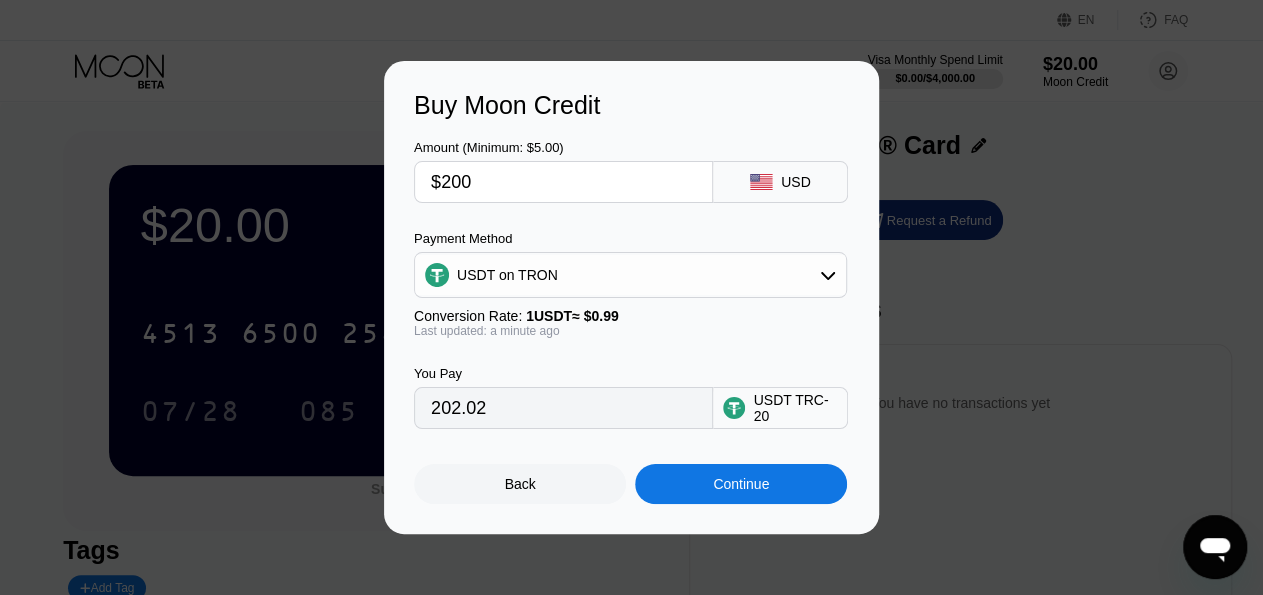 type on "$200" 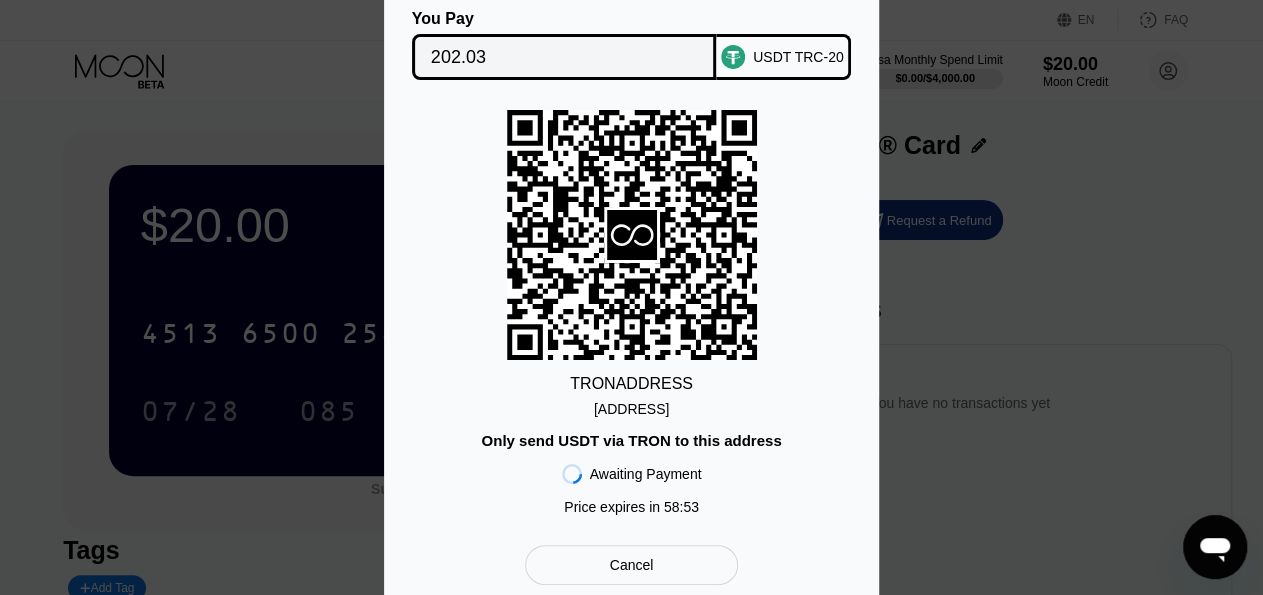 click on "TVqjYZvnQofgGaG...1uGgadCj7kto2LH" at bounding box center (631, 409) 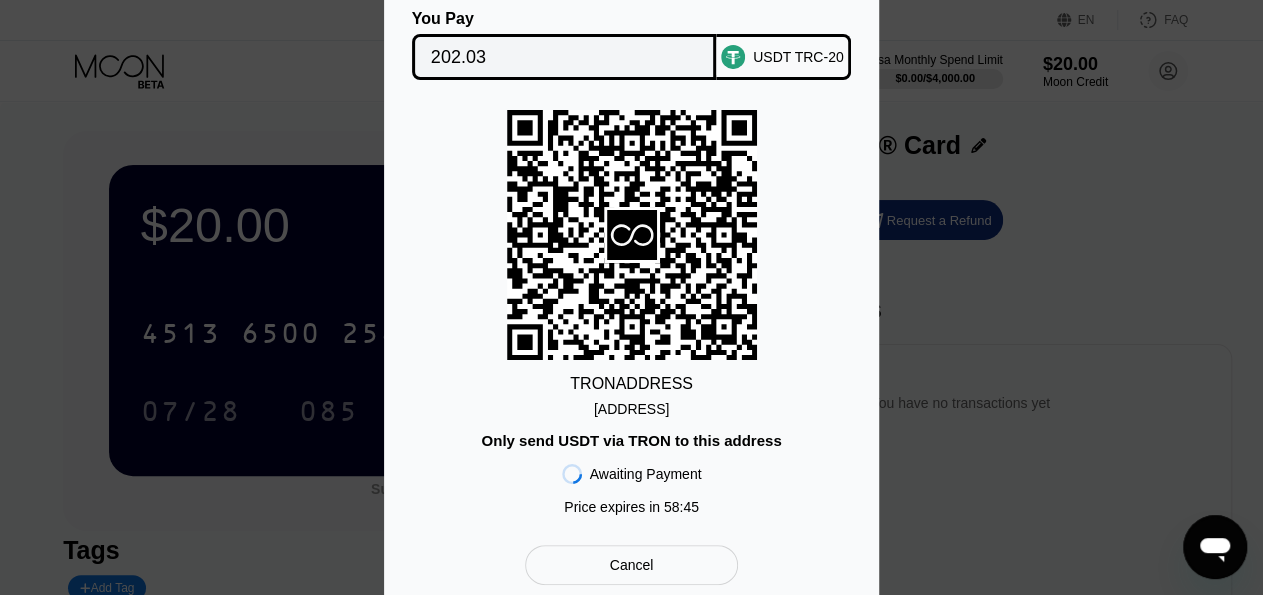 drag, startPoint x: 587, startPoint y: 49, endPoint x: 405, endPoint y: 52, distance: 182.02472 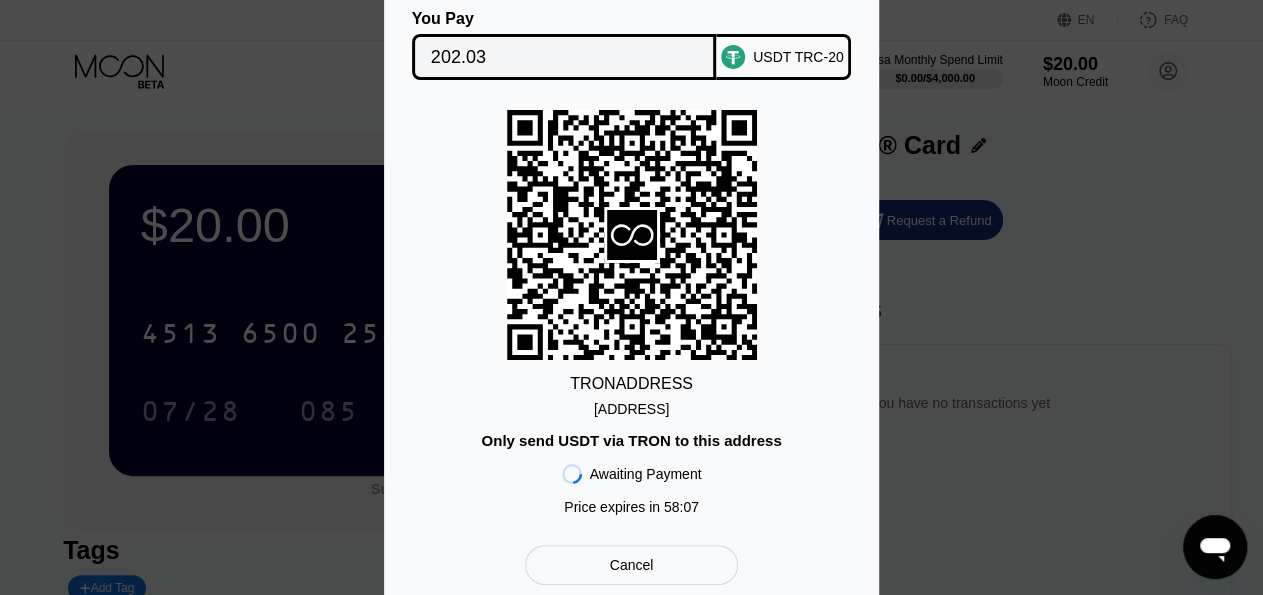 click on "You Pay 202.03 USDT TRC-20 TRON  ADDRESS TVqjYZvnQofgGaG...1uGgadCj7kto2LH Only send USDT via TRON to this address Awaiting Payment Price expires in   58 : 07 Cancel" at bounding box center (631, 297) 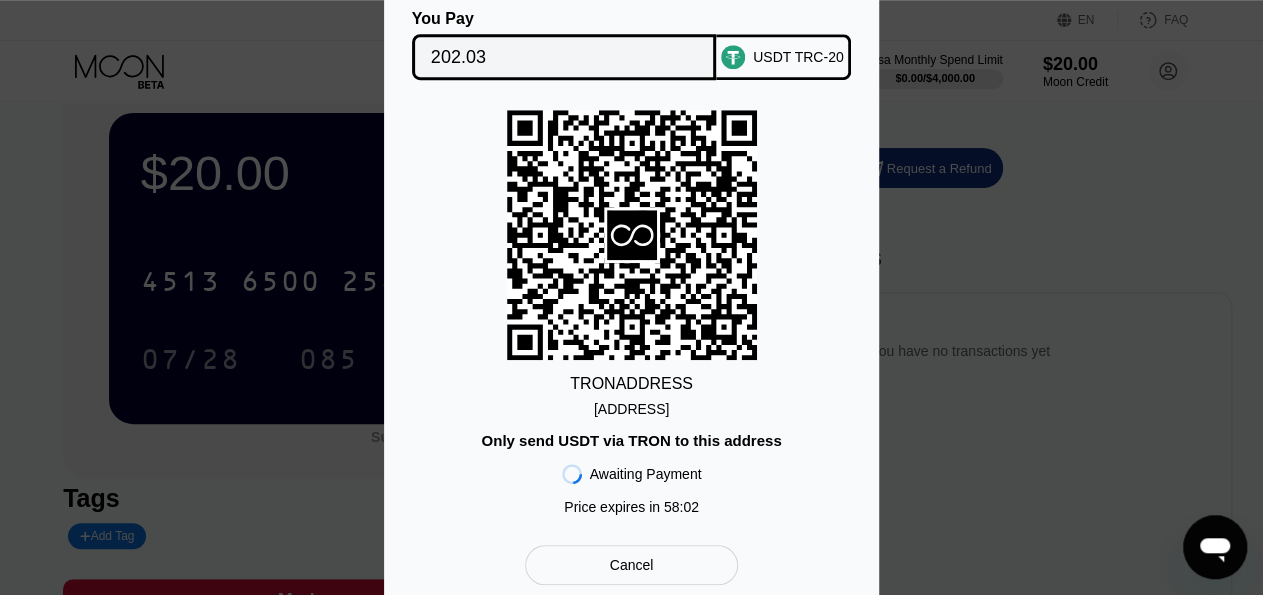 scroll, scrollTop: 51, scrollLeft: 0, axis: vertical 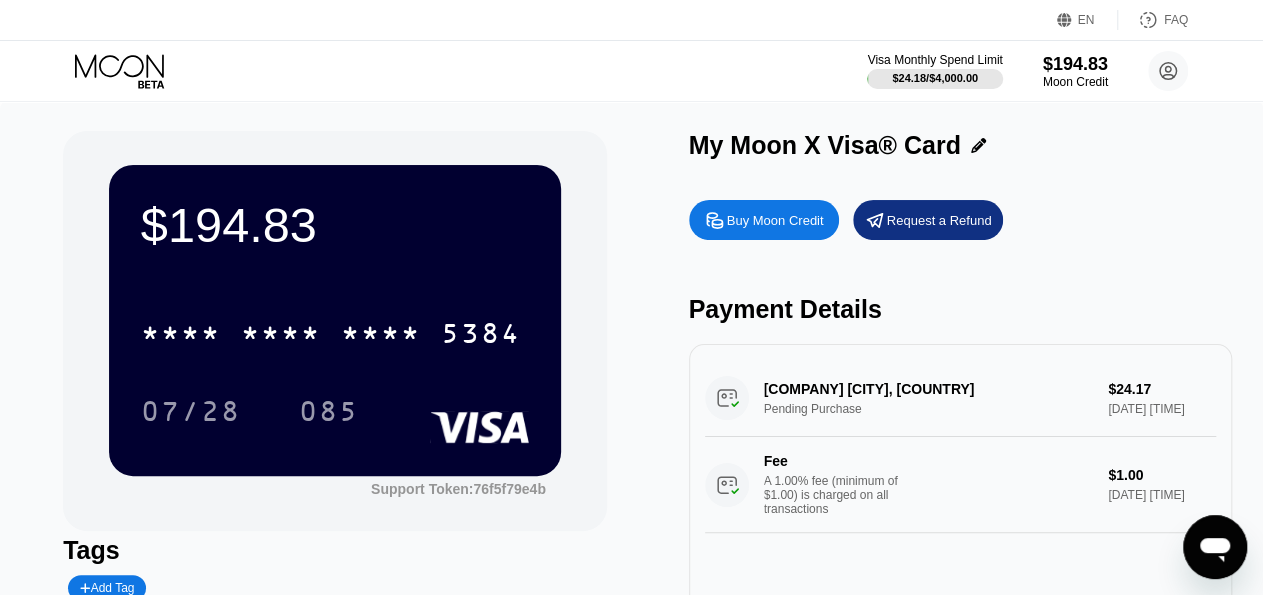 click on "$194.83 * * * * * * * * * * * * 5384 07/28 [NUMBER] Support Token:  76f5f79e4b Tags  Add Tag Mark as used My Moon X Visa® Card Buy Moon Credit Request a Refund Payment Details [COMPANY]     [CITY], [COUNTRY] Pending Purchase $24.17 [DATE] [TIME] Fee A 1.00% fee (minimum of $1.00) is charged on all transactions $1.00 [DATE] [TIME]" at bounding box center (631, 412) 